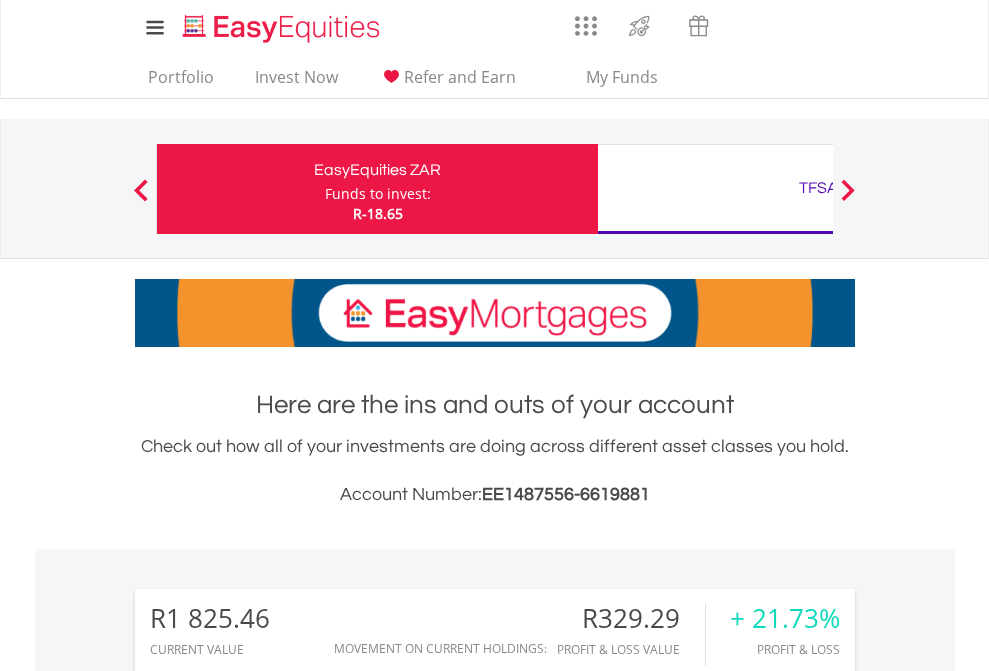 scroll, scrollTop: 0, scrollLeft: 0, axis: both 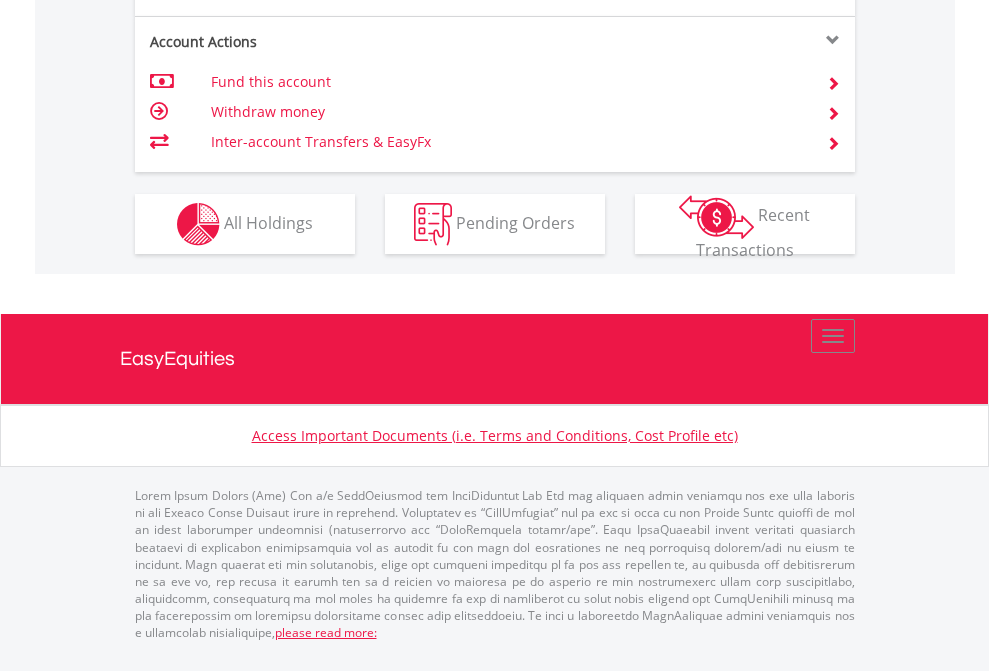click on "Investment types" at bounding box center (706, -337) 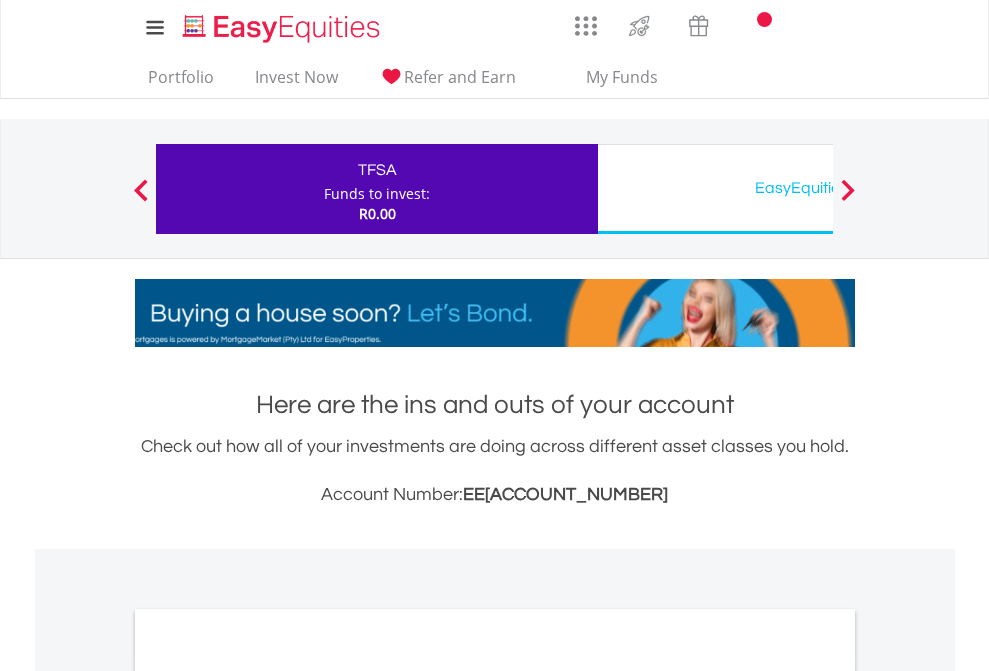 scroll, scrollTop: 0, scrollLeft: 0, axis: both 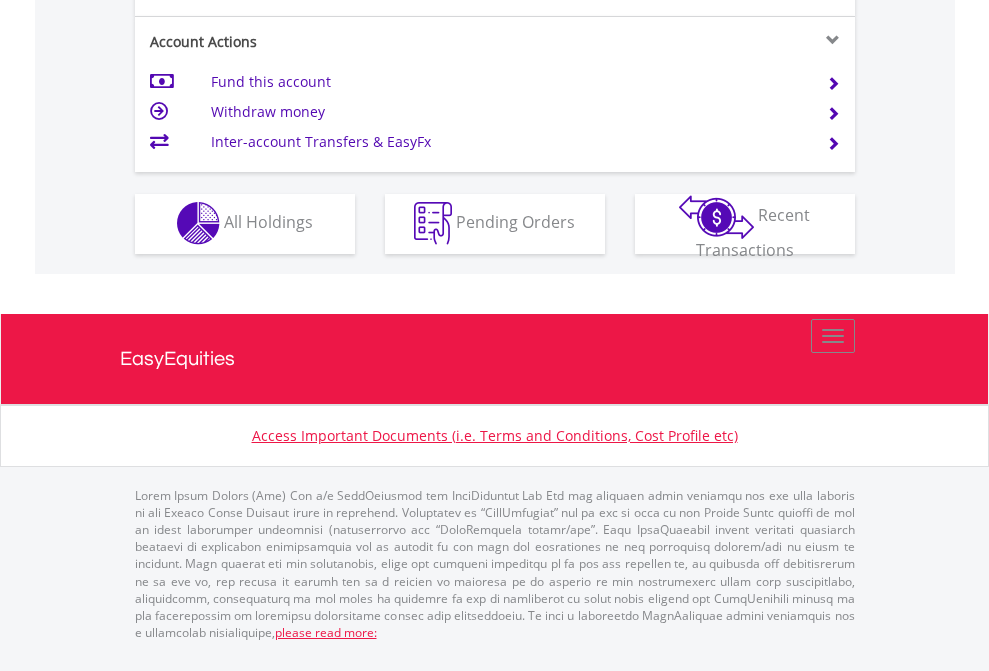 click on "Investment types" at bounding box center (706, -353) 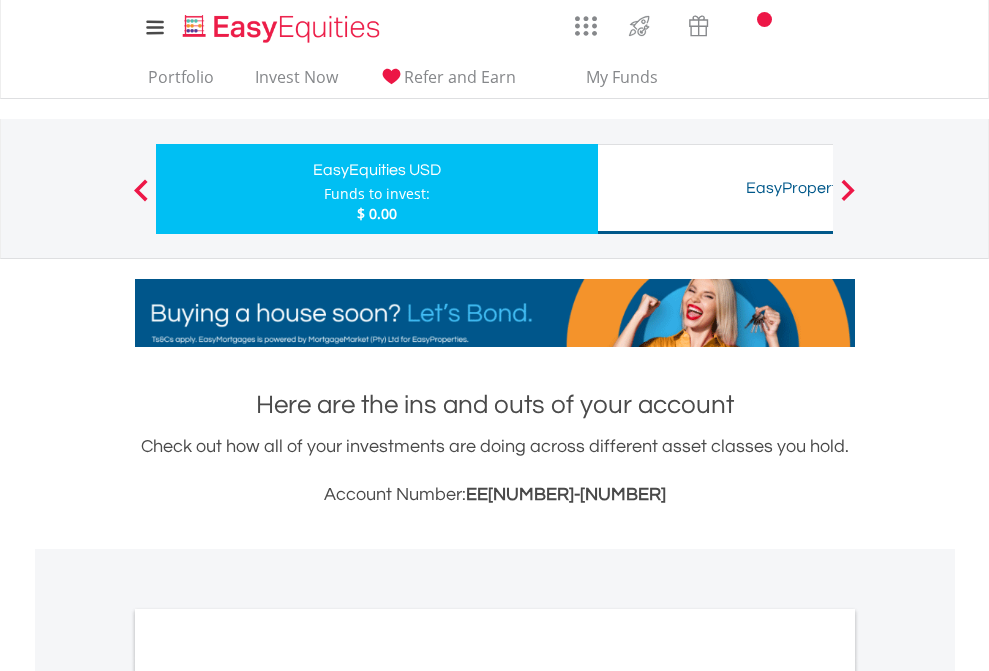 scroll, scrollTop: 0, scrollLeft: 0, axis: both 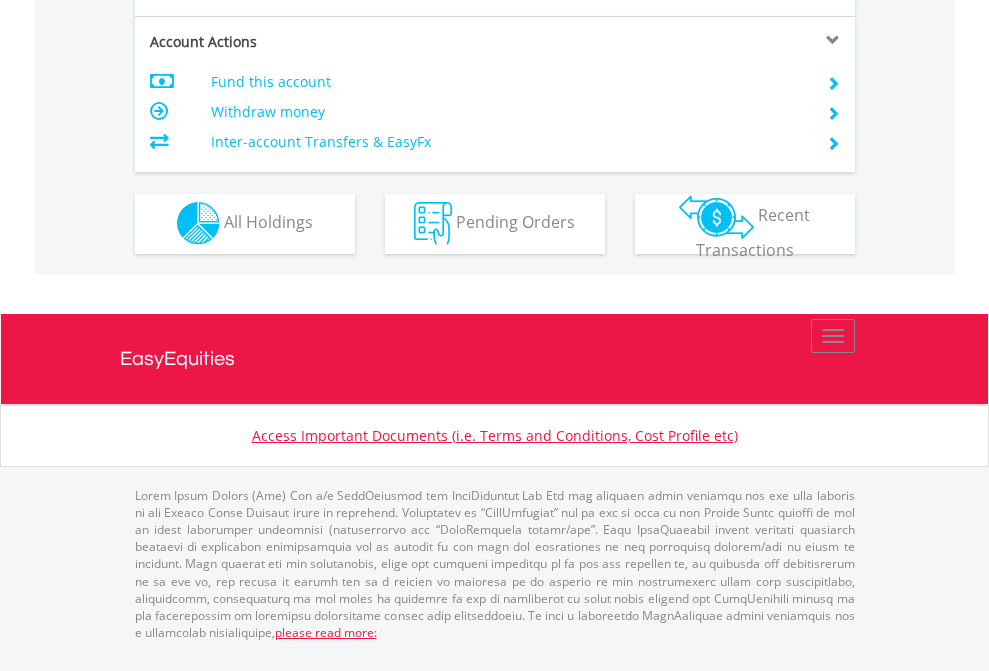 click on "Investment types" at bounding box center [706, -353] 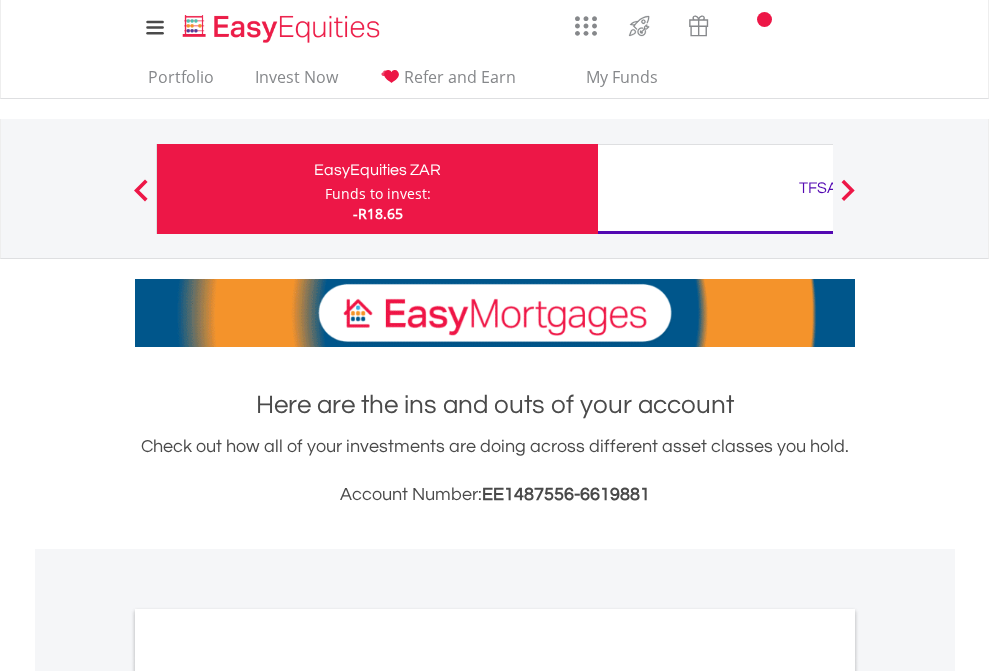 scroll, scrollTop: 1202, scrollLeft: 0, axis: vertical 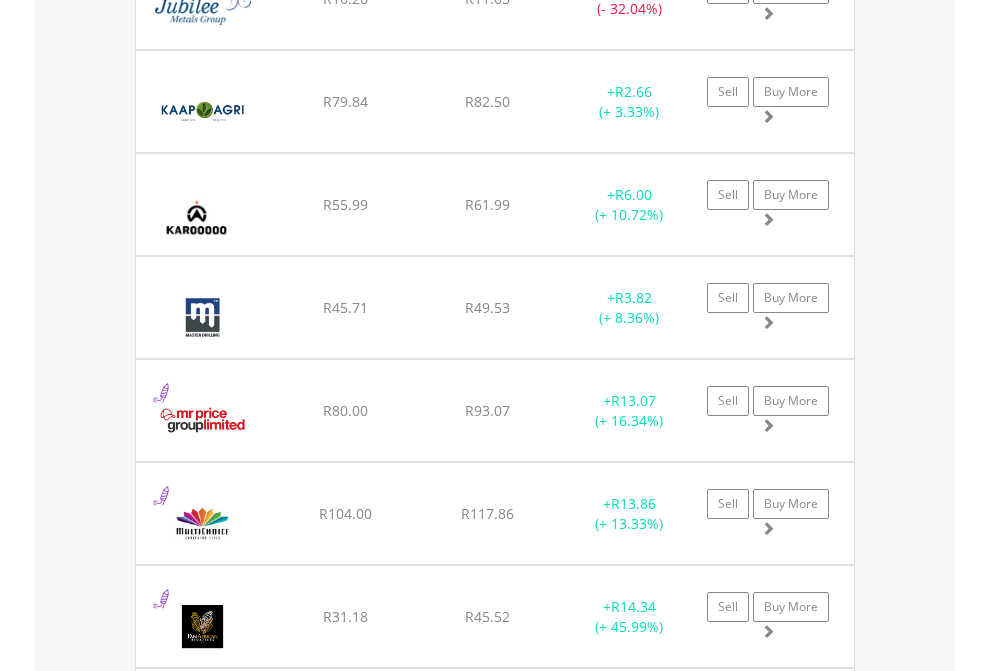 click on "TFSA" at bounding box center (818, -2196) 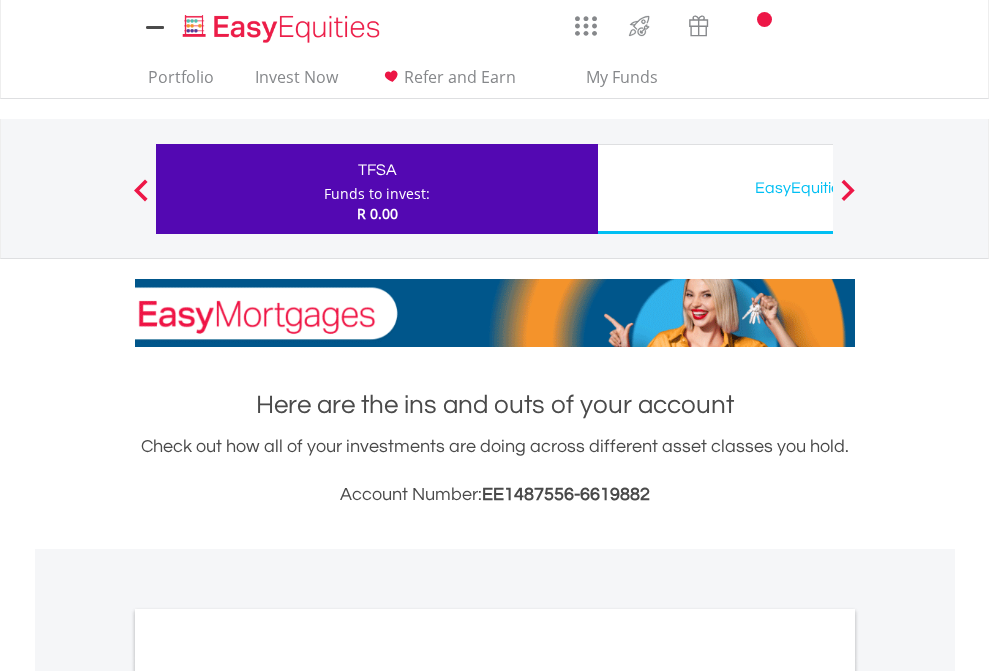 scroll, scrollTop: 0, scrollLeft: 0, axis: both 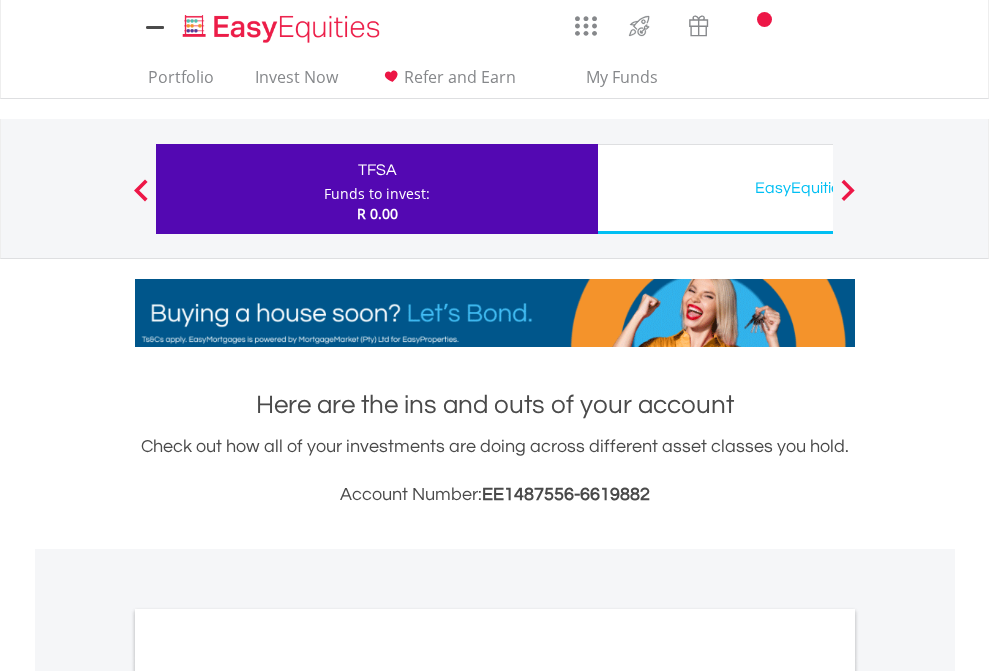 click on "All Holdings" at bounding box center [268, 1096] 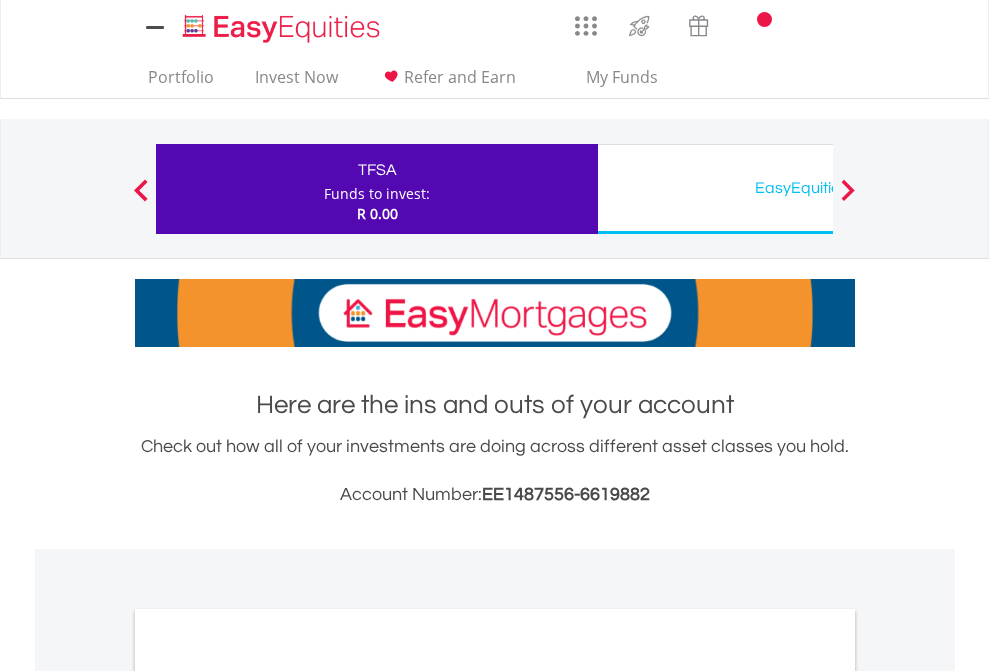 scroll, scrollTop: 1202, scrollLeft: 0, axis: vertical 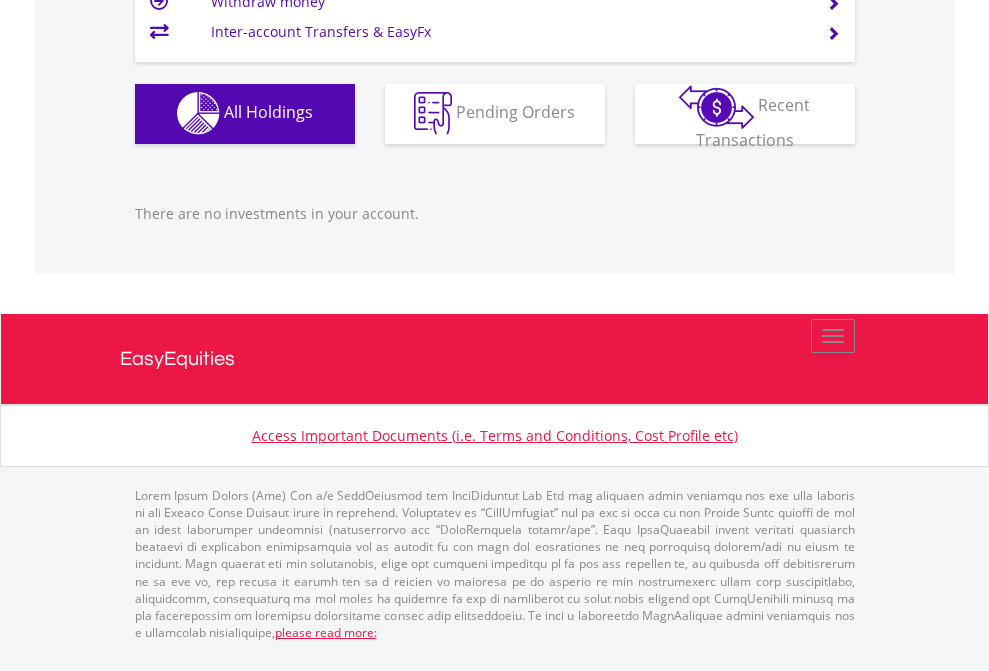click on "EasyEquities USD" at bounding box center (818, -1142) 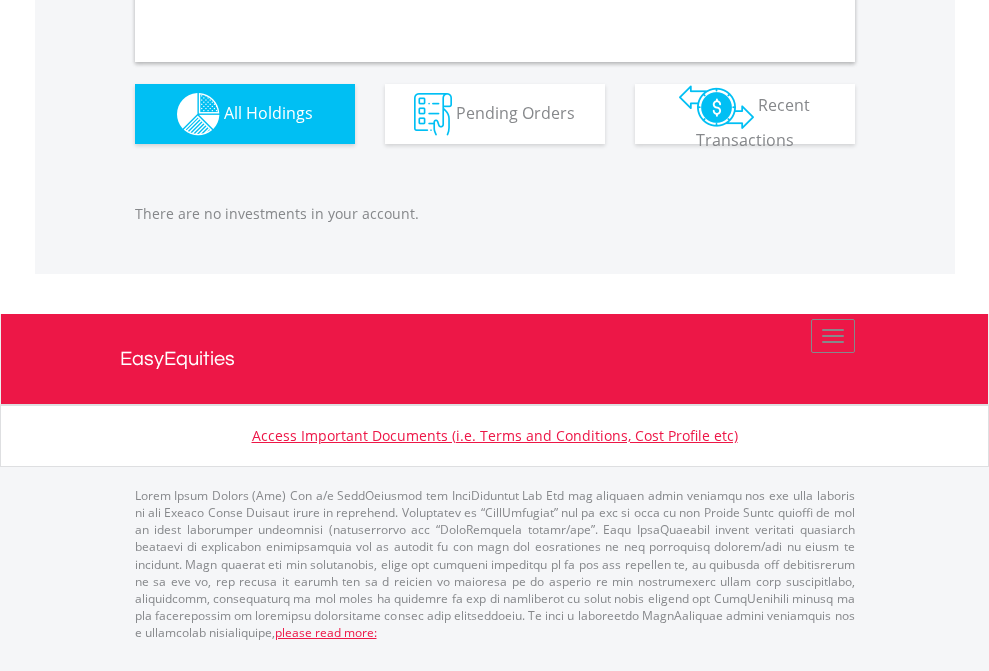 scroll, scrollTop: 1980, scrollLeft: 0, axis: vertical 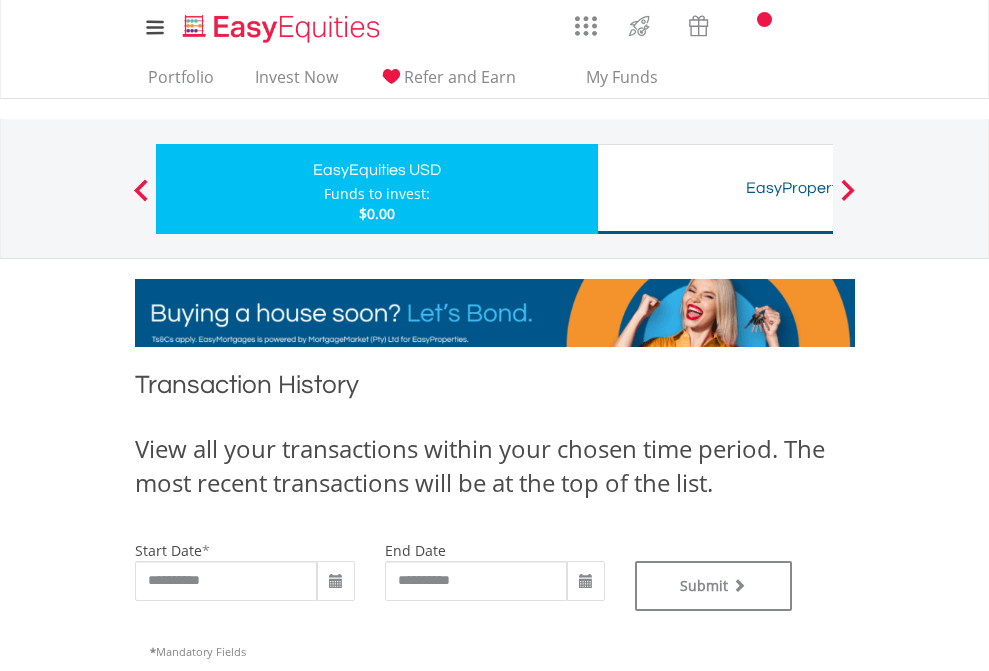 type on "**********" 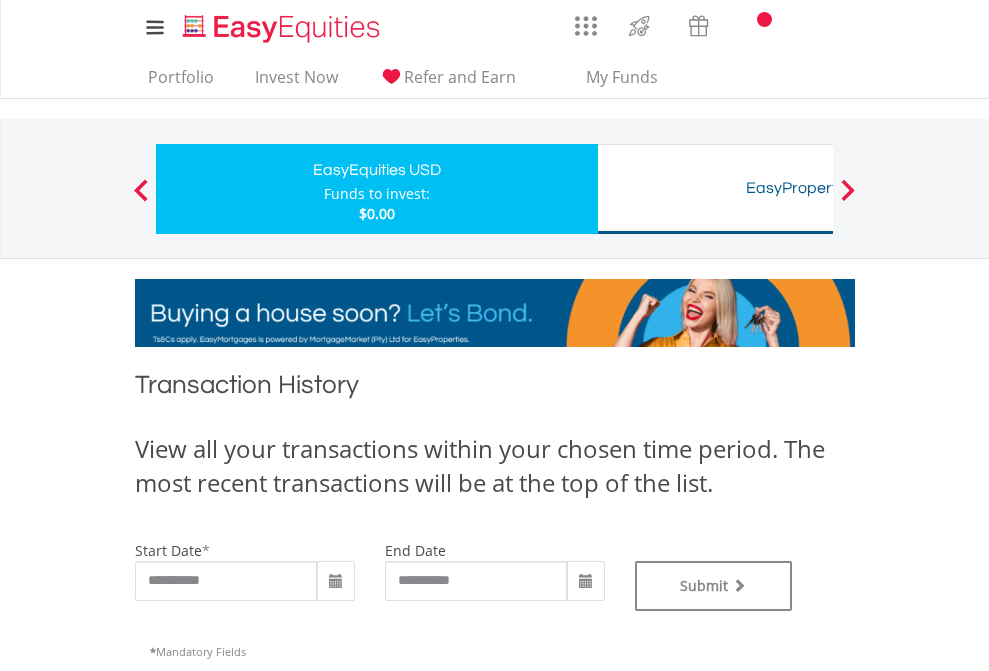 type on "**********" 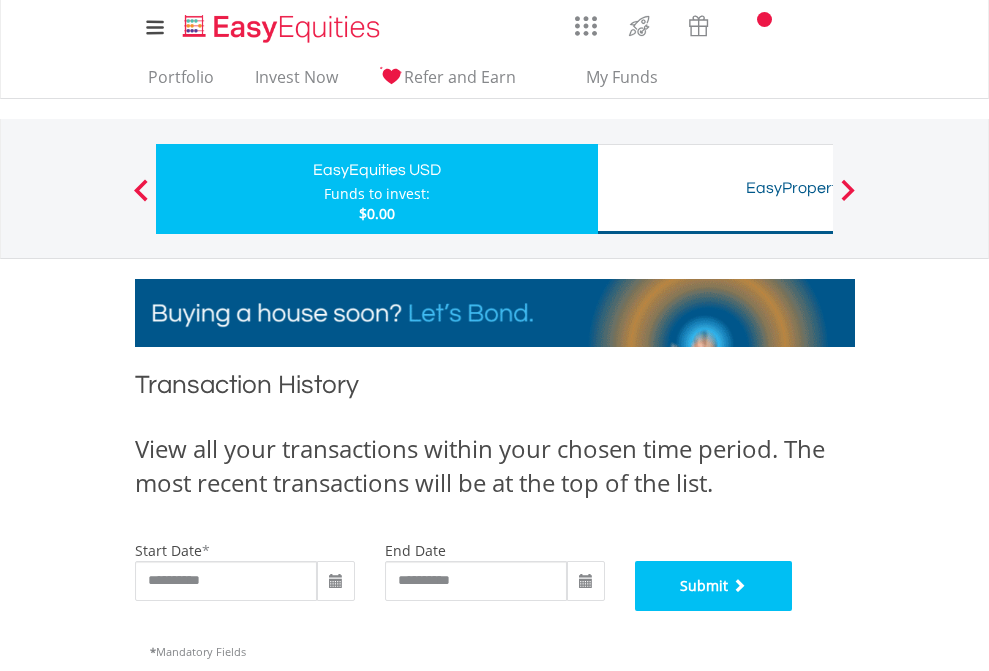click on "Submit" at bounding box center [714, 586] 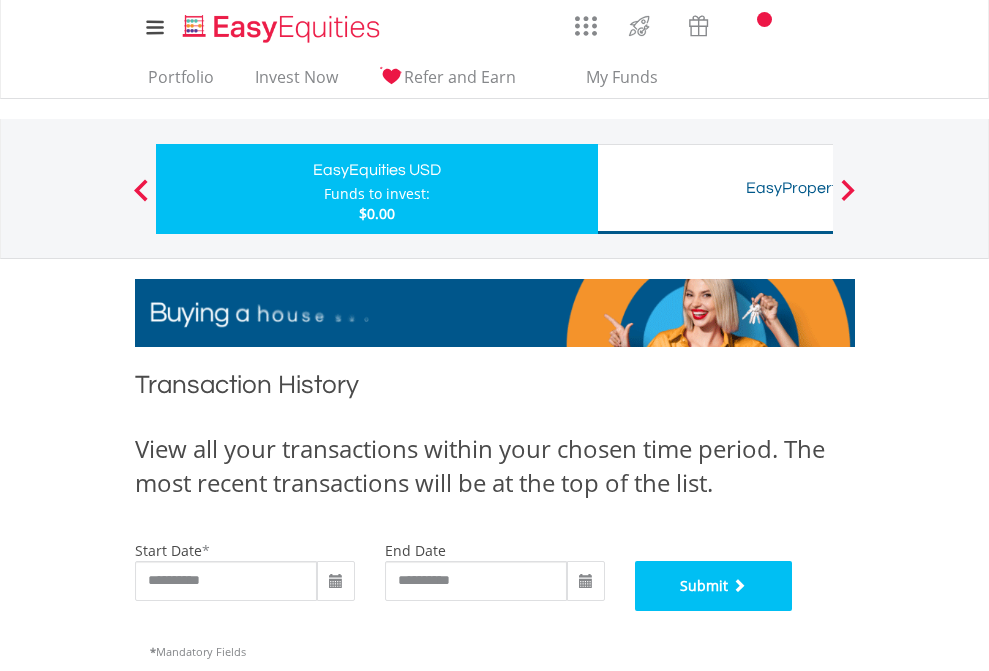 scroll, scrollTop: 811, scrollLeft: 0, axis: vertical 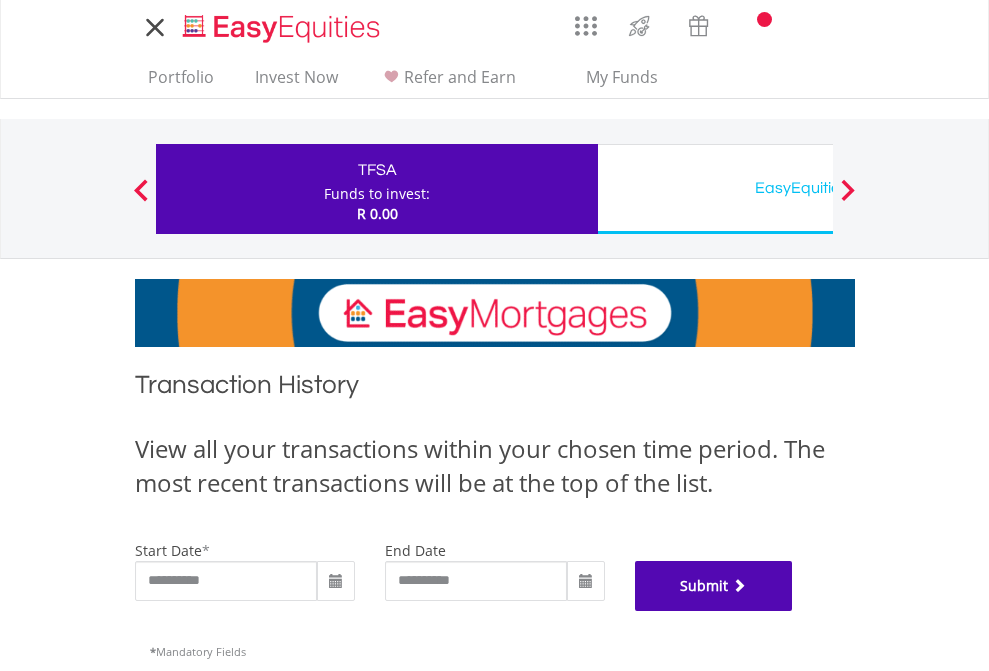 click on "Submit" at bounding box center [714, 586] 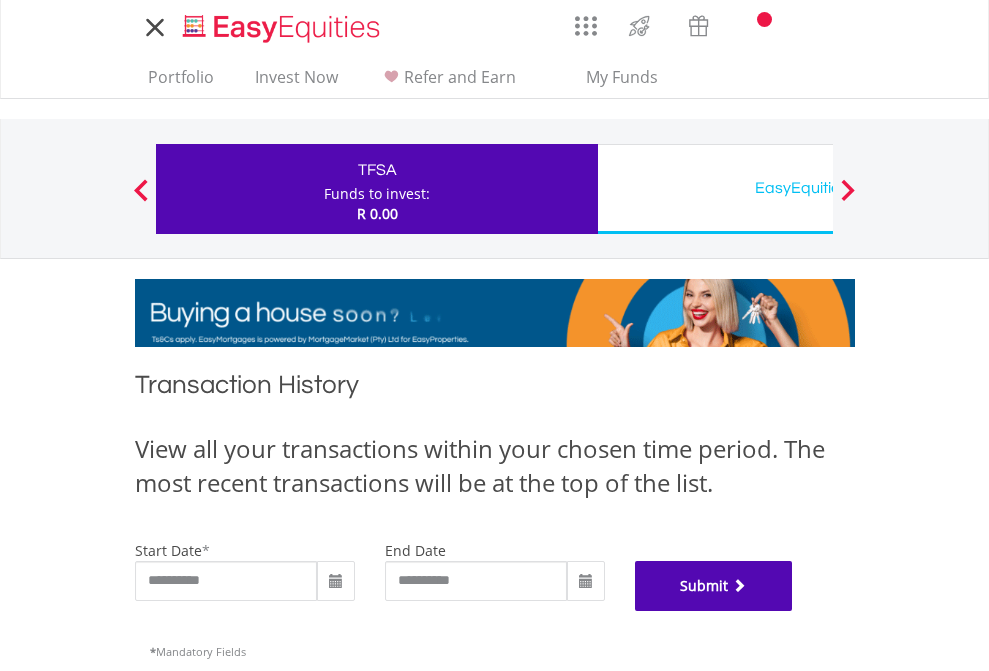 scroll, scrollTop: 811, scrollLeft: 0, axis: vertical 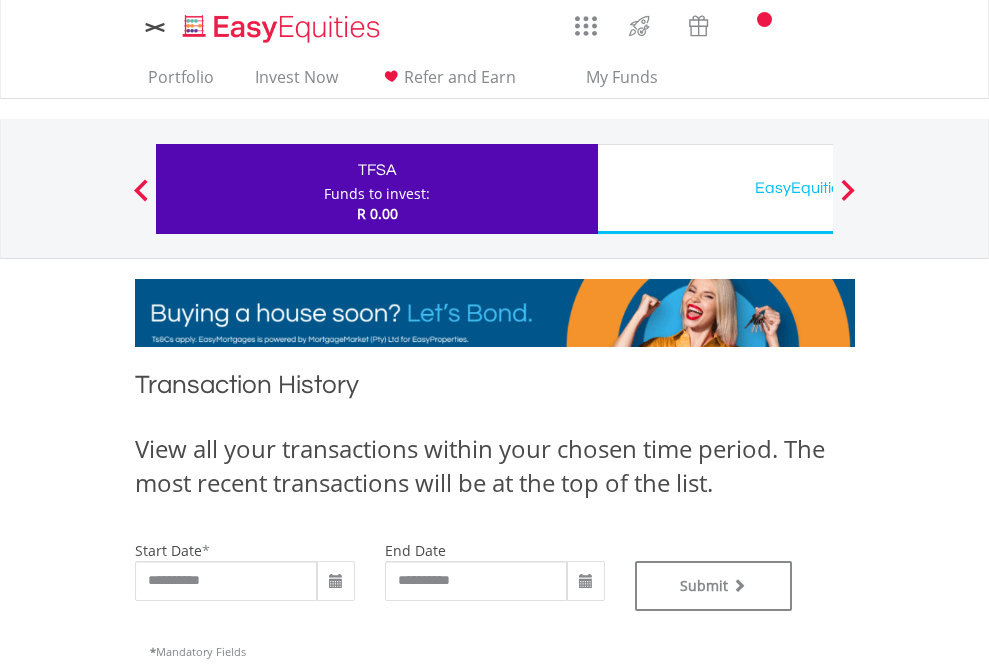 click on "EasyEquities USD" at bounding box center [818, 188] 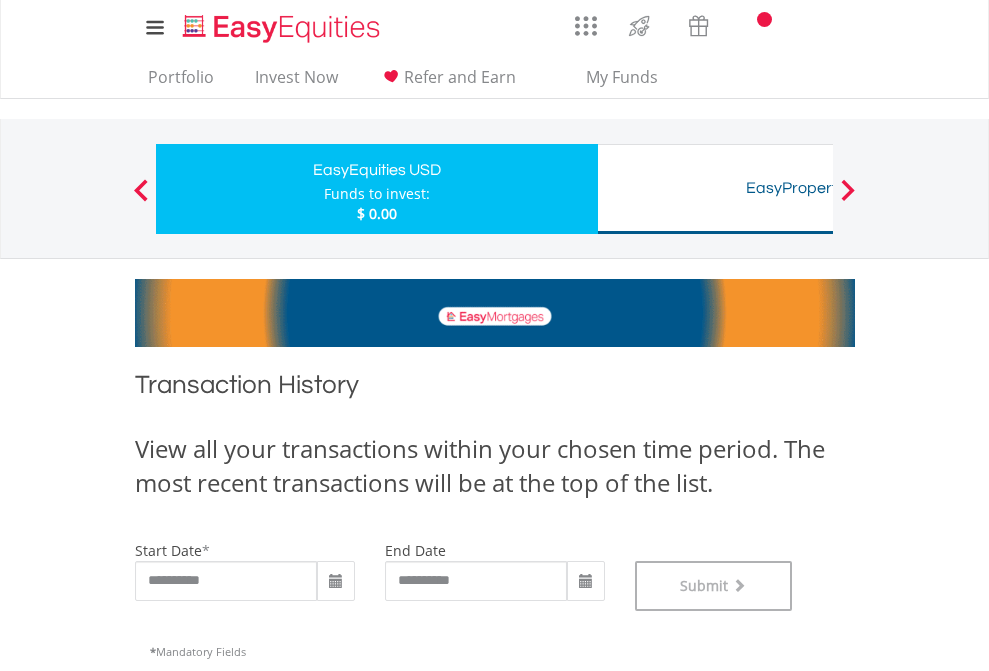 scroll, scrollTop: 811, scrollLeft: 0, axis: vertical 